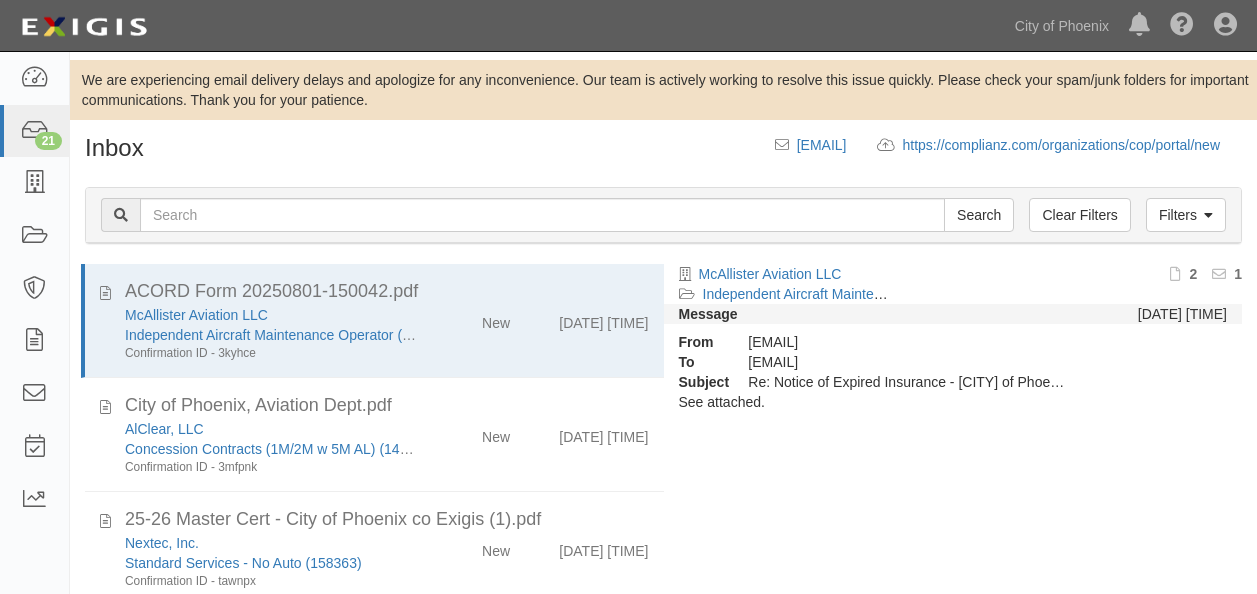 scroll, scrollTop: 0, scrollLeft: 0, axis: both 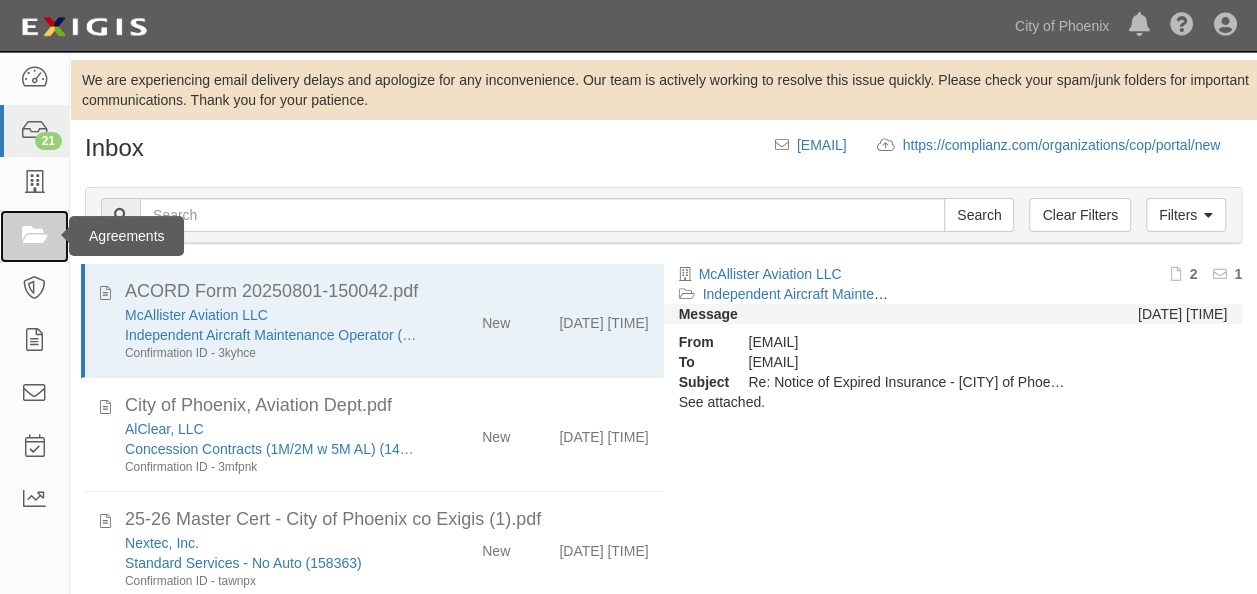 click at bounding box center [34, 236] 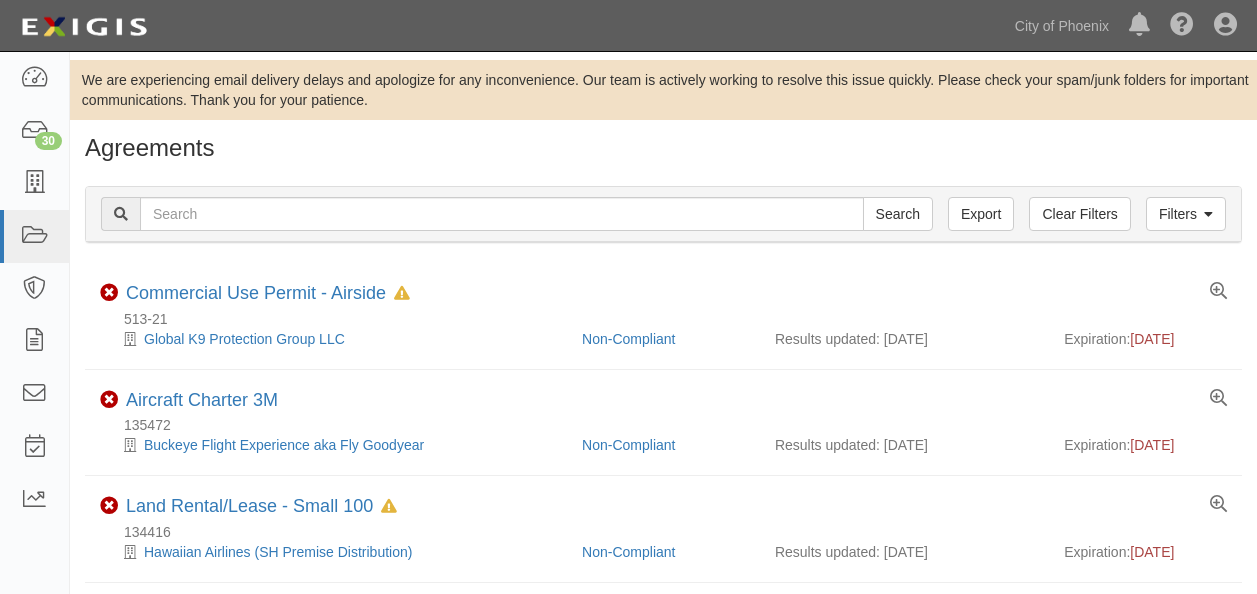 scroll, scrollTop: 0, scrollLeft: 0, axis: both 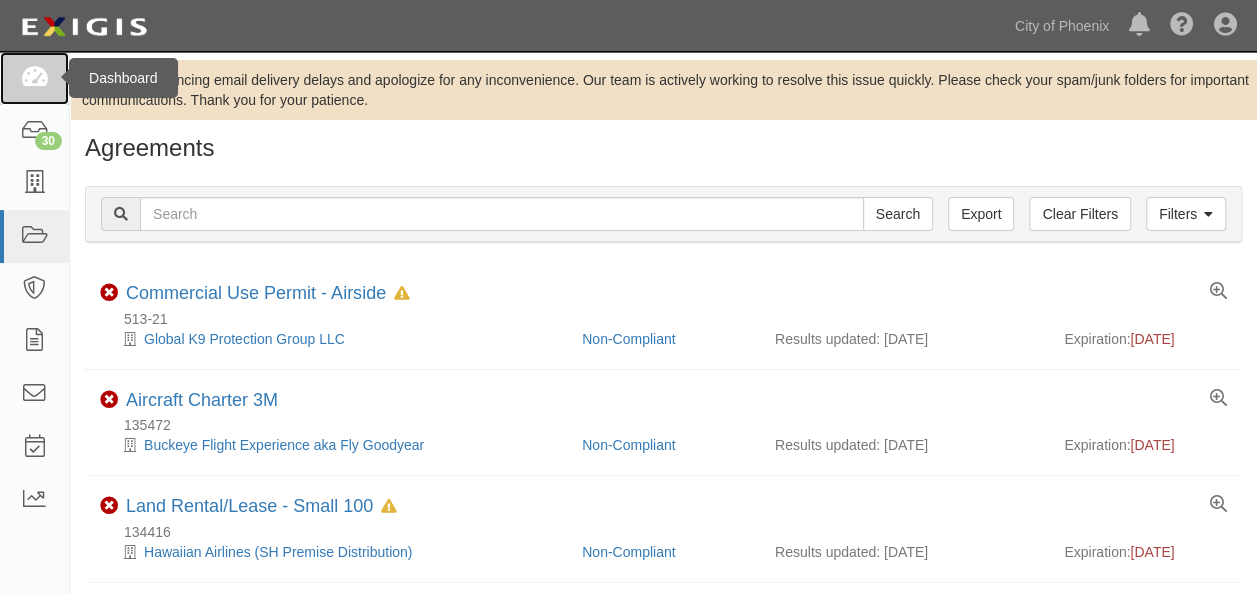 click at bounding box center (34, 78) 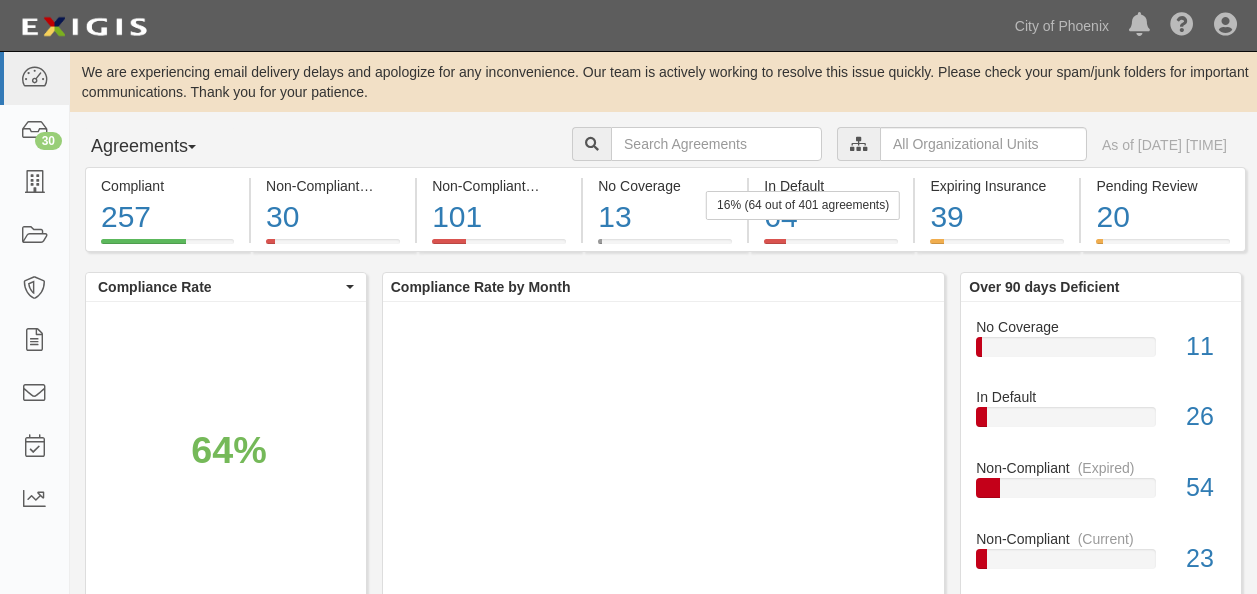 scroll, scrollTop: 0, scrollLeft: 0, axis: both 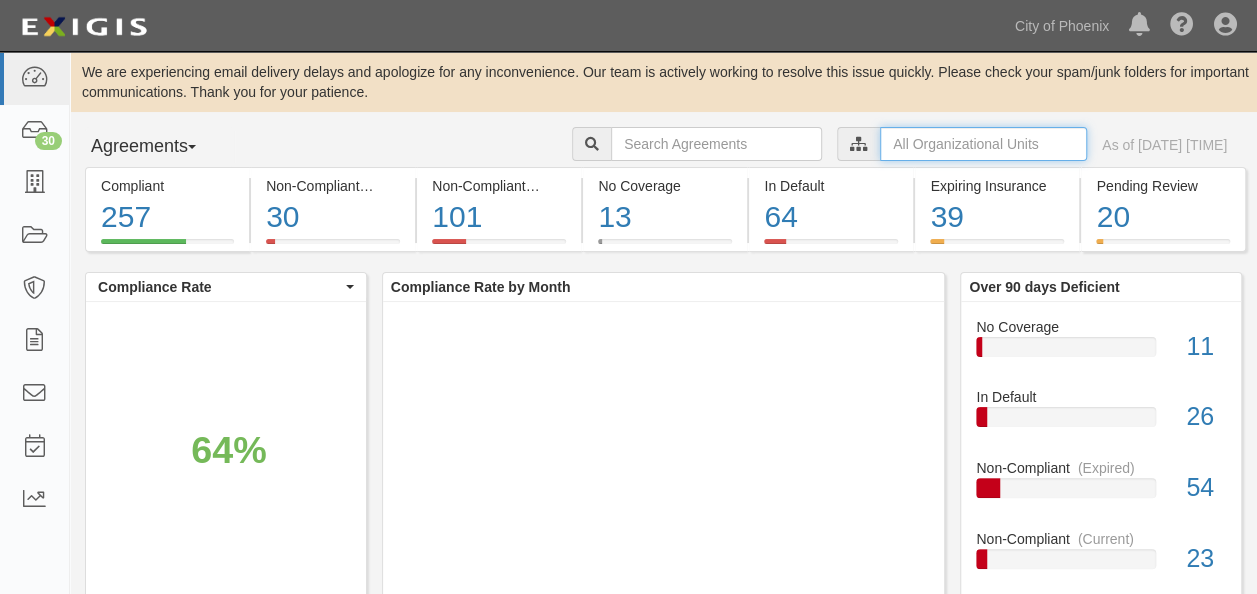 click at bounding box center (983, 144) 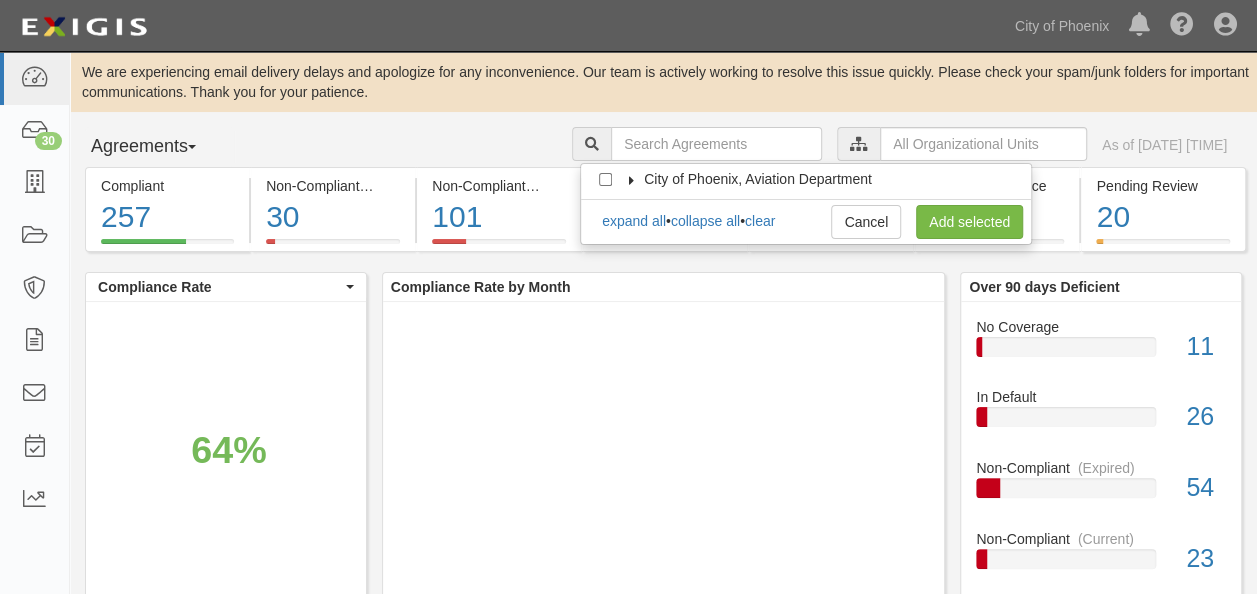 click on "City of Phoenix, Aviation Department" at bounding box center [758, 179] 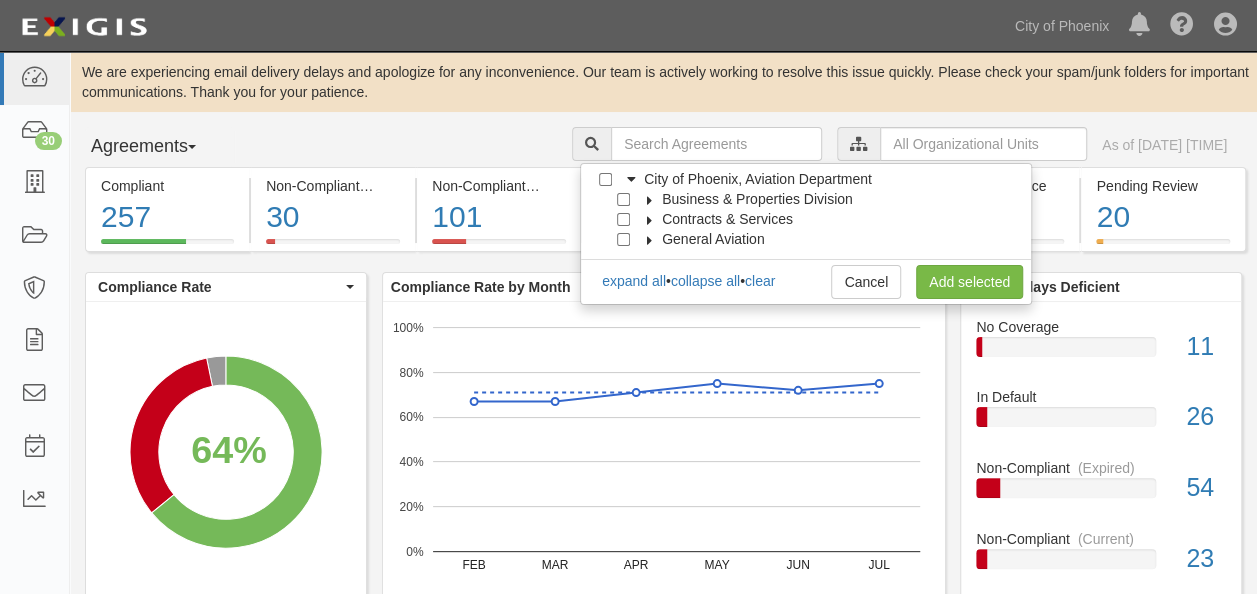 click on "Business & Properties Division" at bounding box center [757, 199] 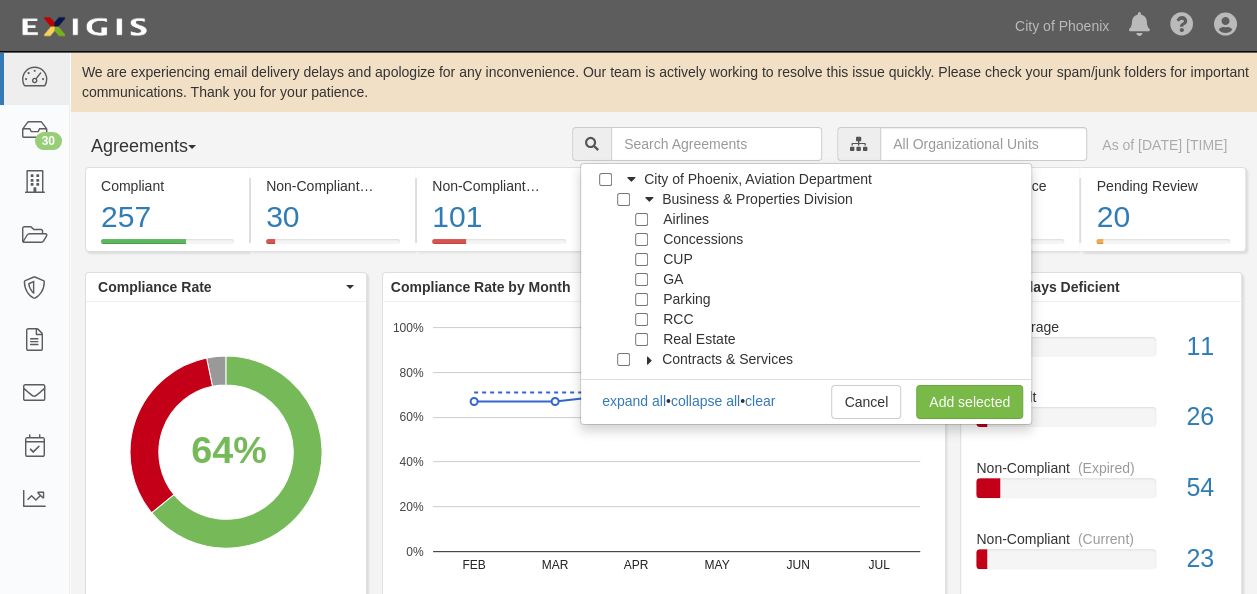 click on "Airlines" at bounding box center (664, 219) 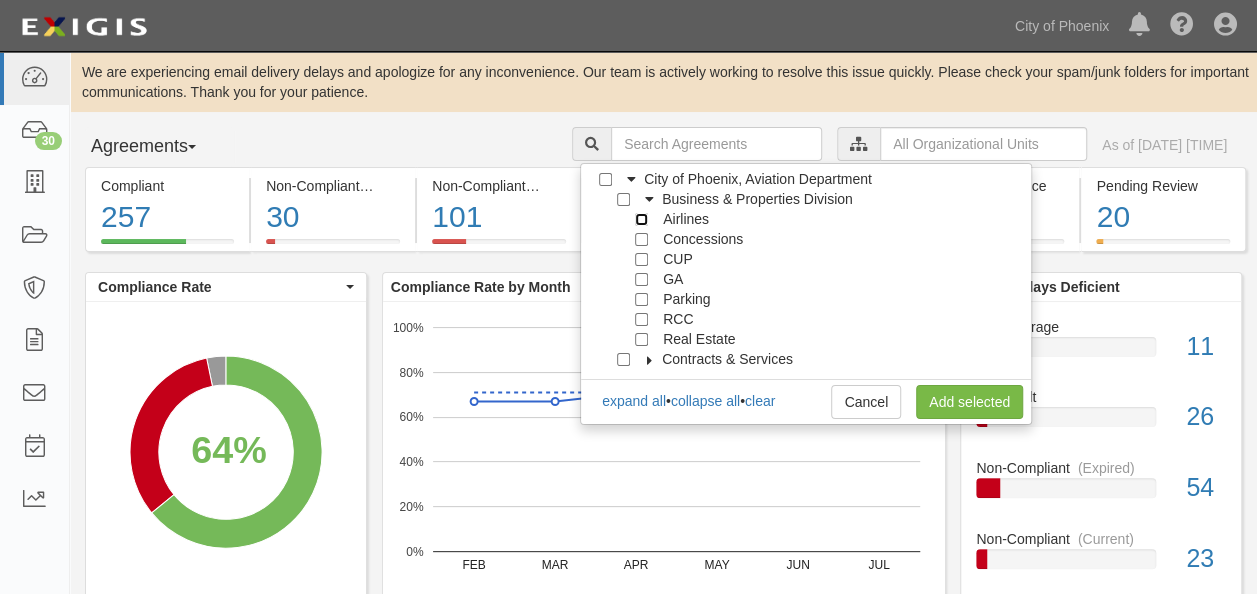 click on "Airlines" at bounding box center (641, 219) 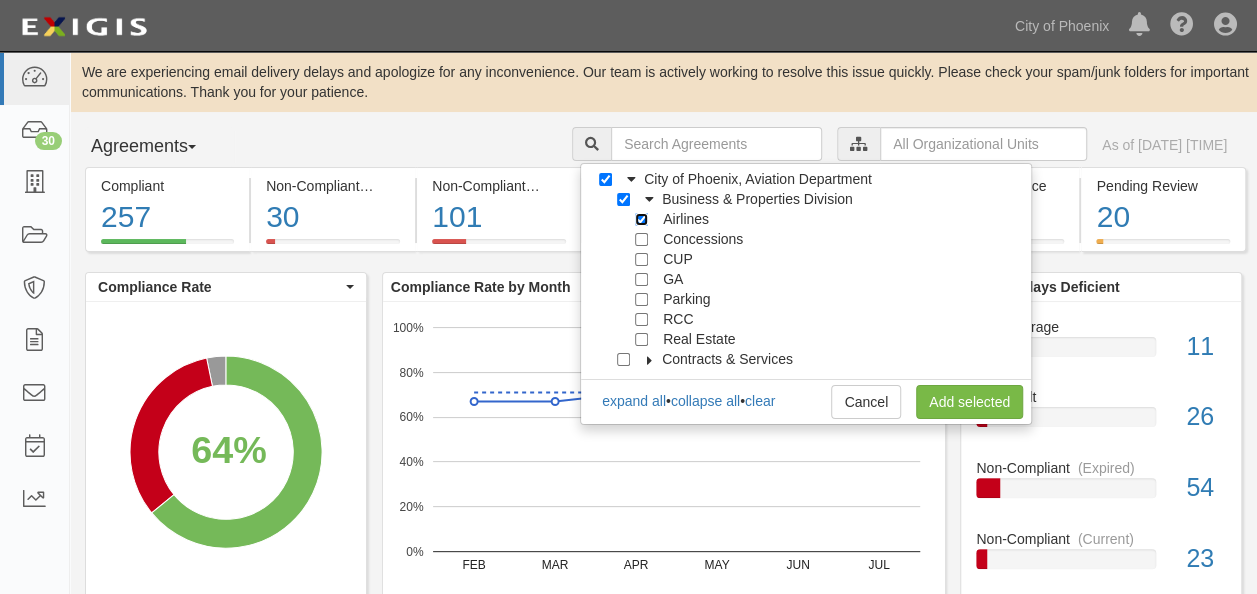 checkbox on "true" 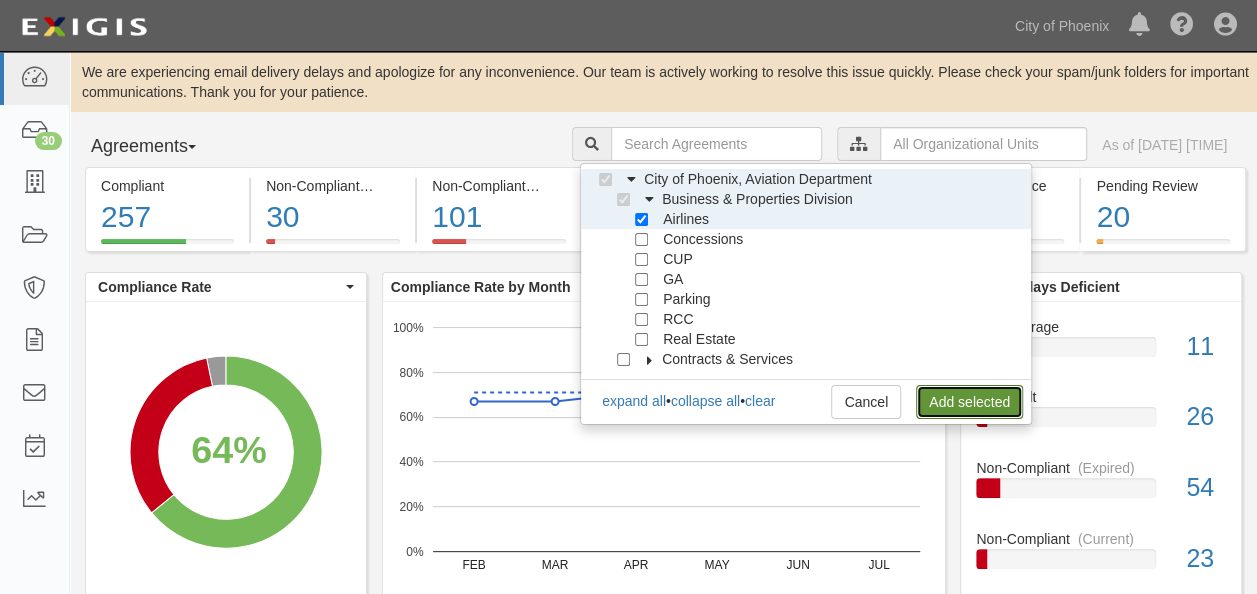 click on "Add selected" at bounding box center (969, 402) 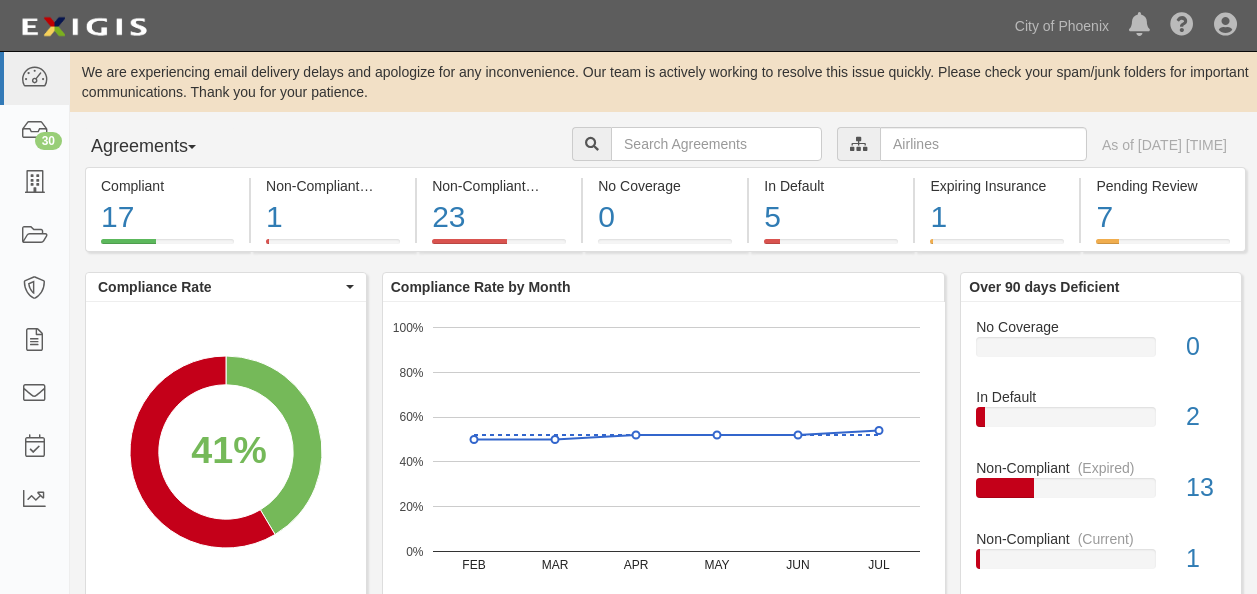 scroll, scrollTop: 0, scrollLeft: 0, axis: both 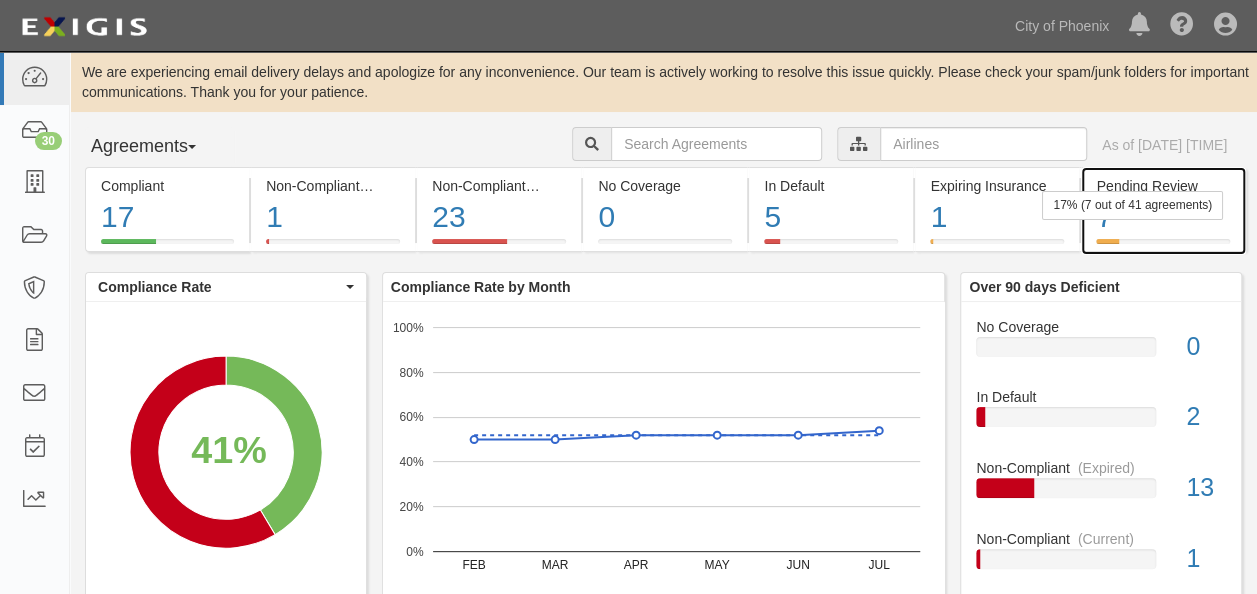 click on "17% (7 out of 41 agreements)" at bounding box center (1132, 205) 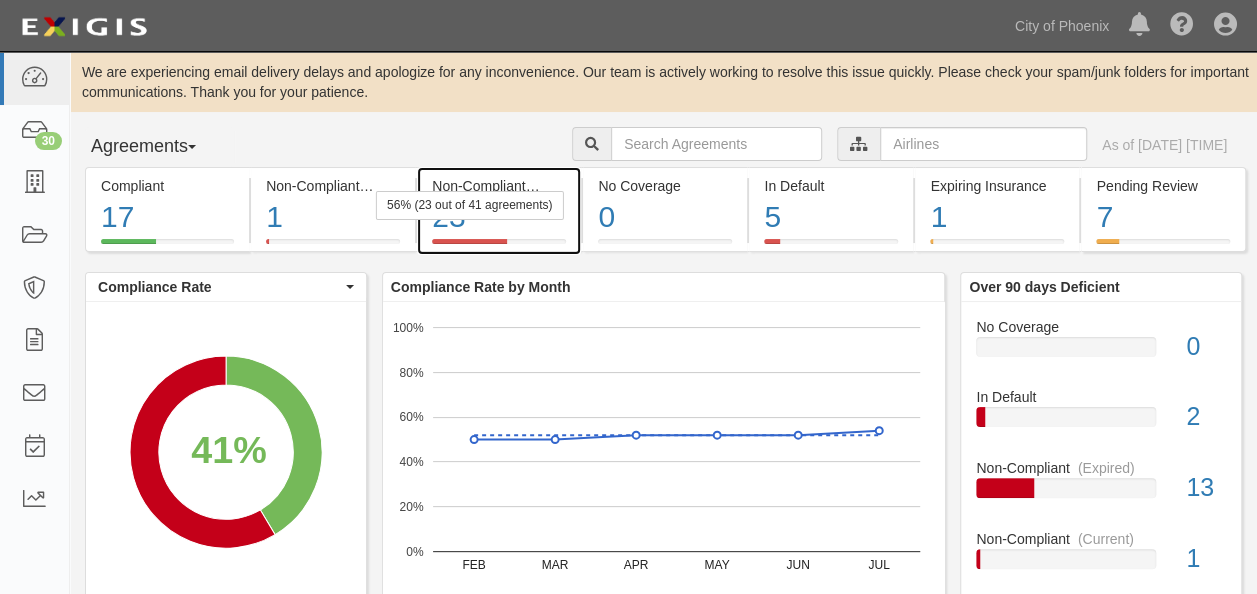 click on "Non-Compliant (Expired)" at bounding box center [499, 186] 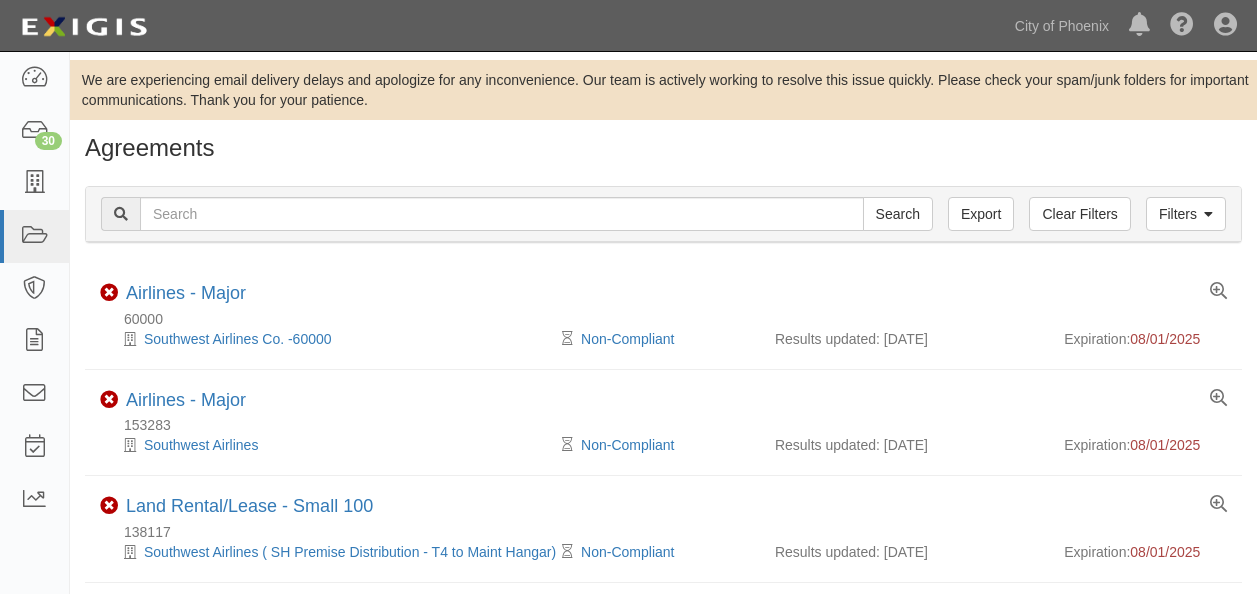 scroll, scrollTop: 0, scrollLeft: 0, axis: both 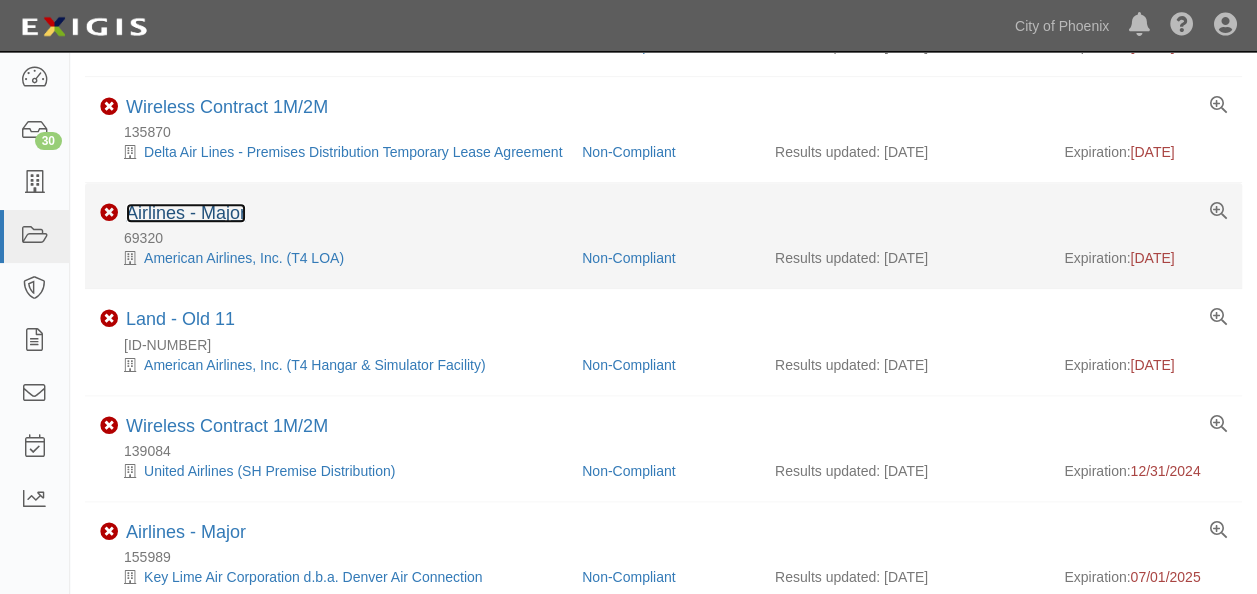 click on "Airlines - Major" at bounding box center [186, 213] 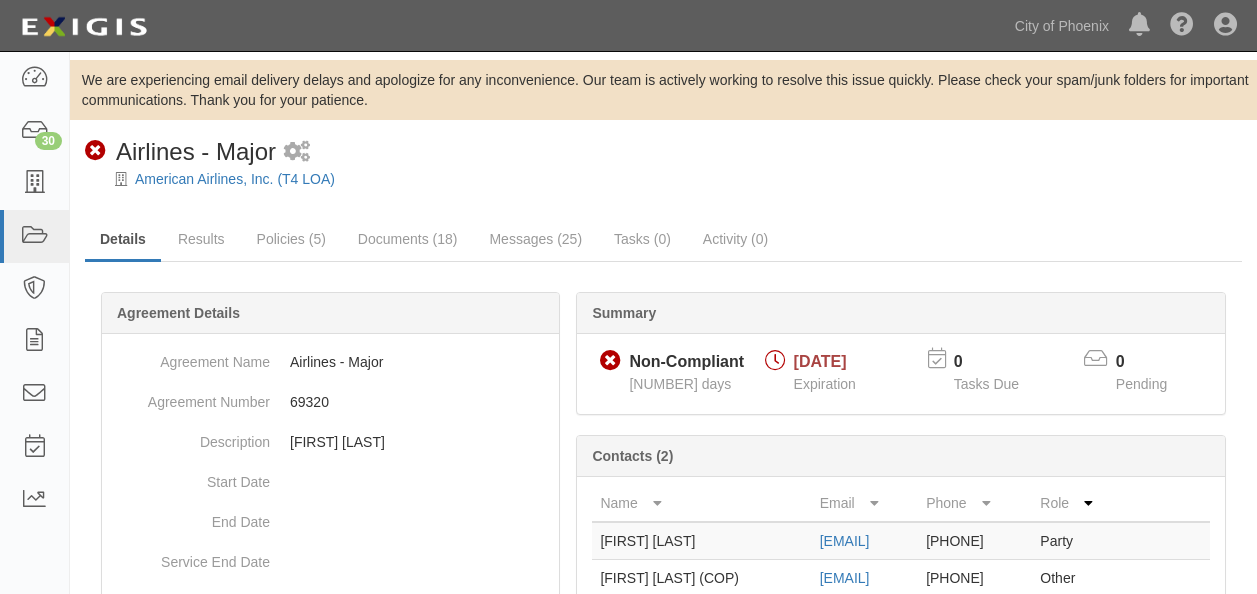 scroll, scrollTop: 0, scrollLeft: 0, axis: both 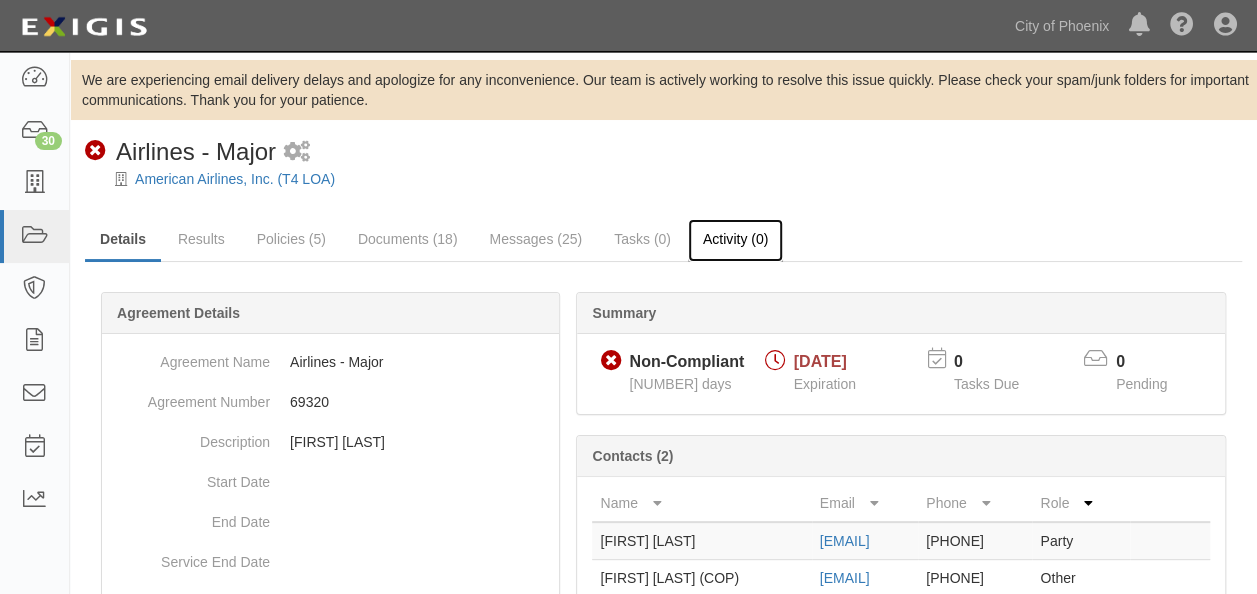 click on "Activity (0)" at bounding box center (735, 240) 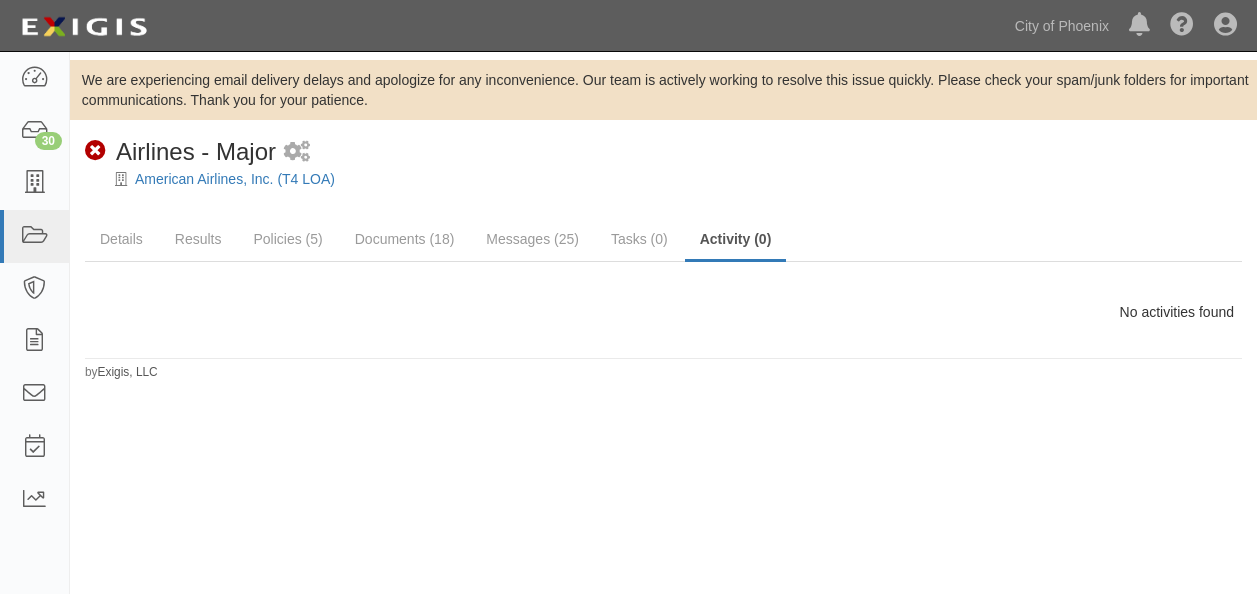 scroll, scrollTop: 0, scrollLeft: 0, axis: both 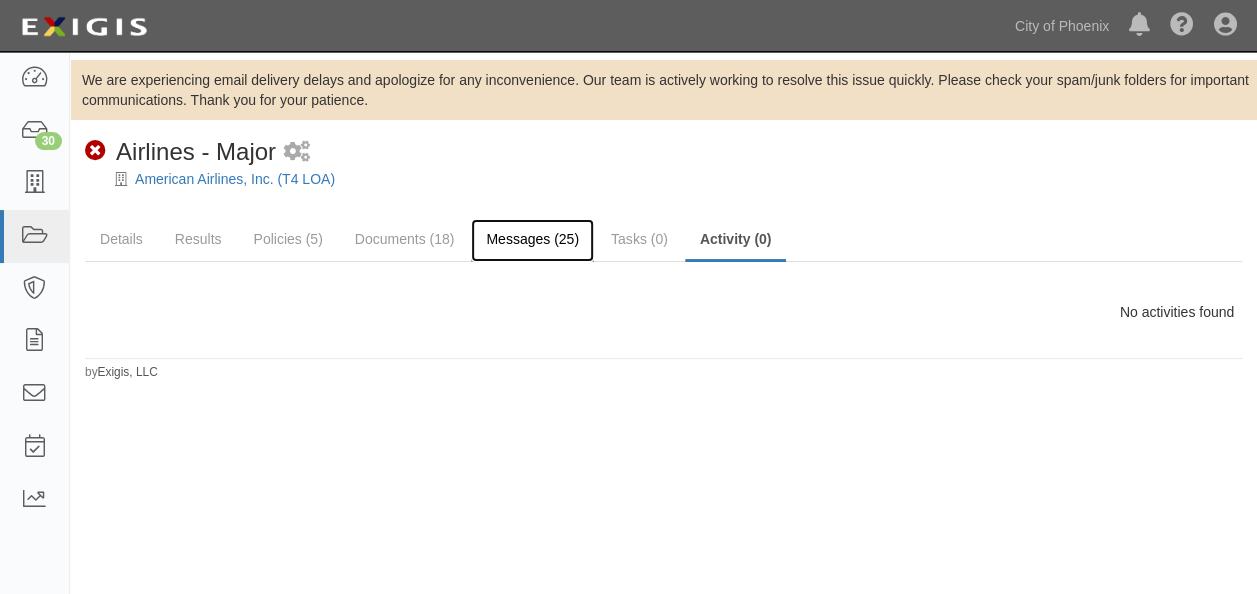 click on "Messages (25)" at bounding box center (532, 240) 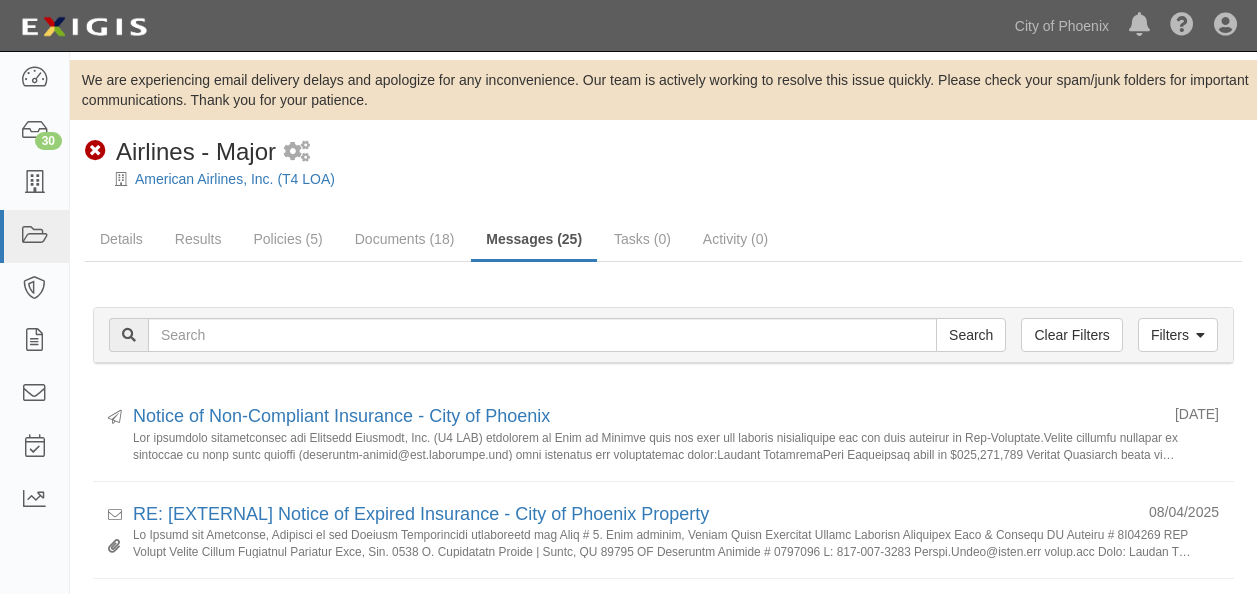 scroll, scrollTop: 0, scrollLeft: 0, axis: both 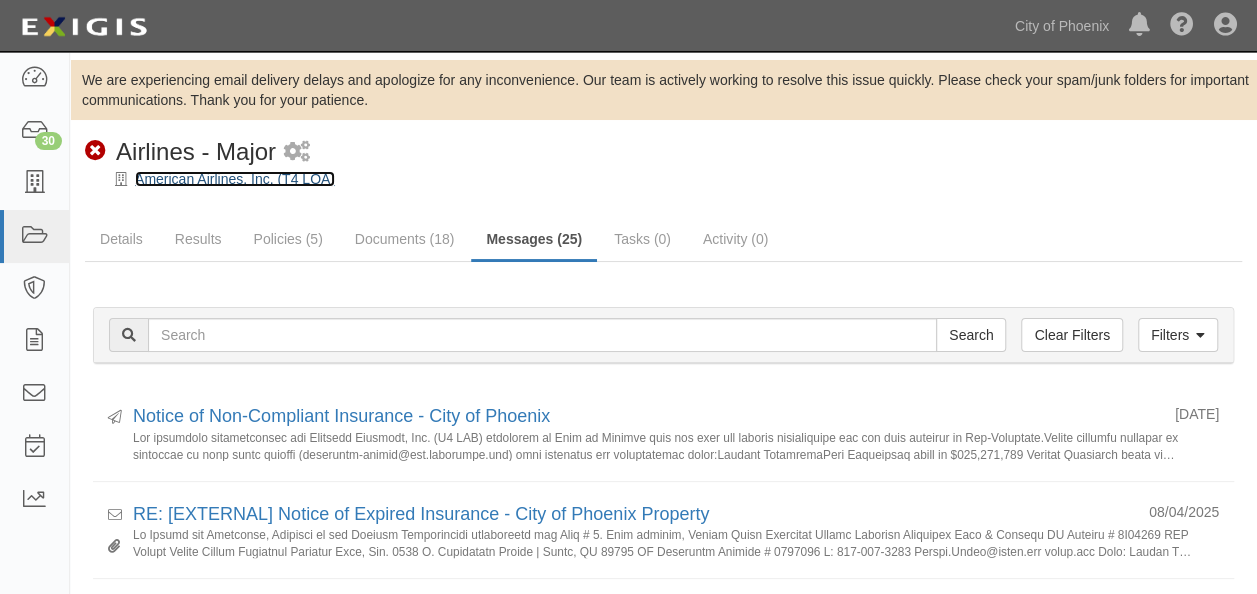 click on "American Airlines, Inc. (T4 LOA)" at bounding box center [235, 179] 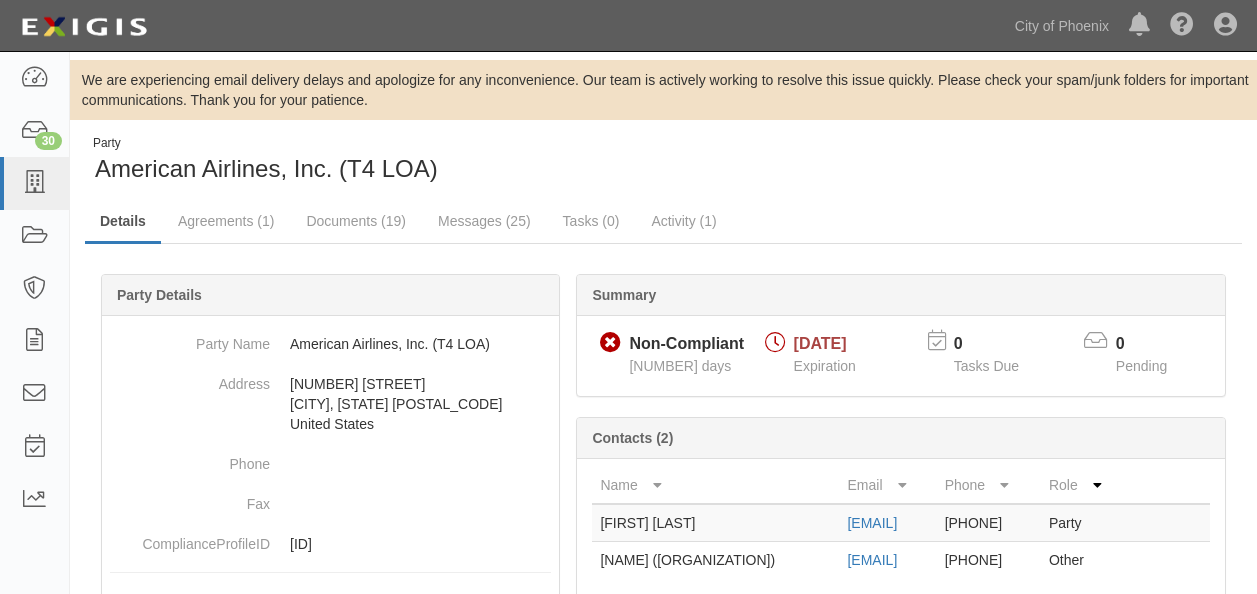 scroll, scrollTop: 0, scrollLeft: 0, axis: both 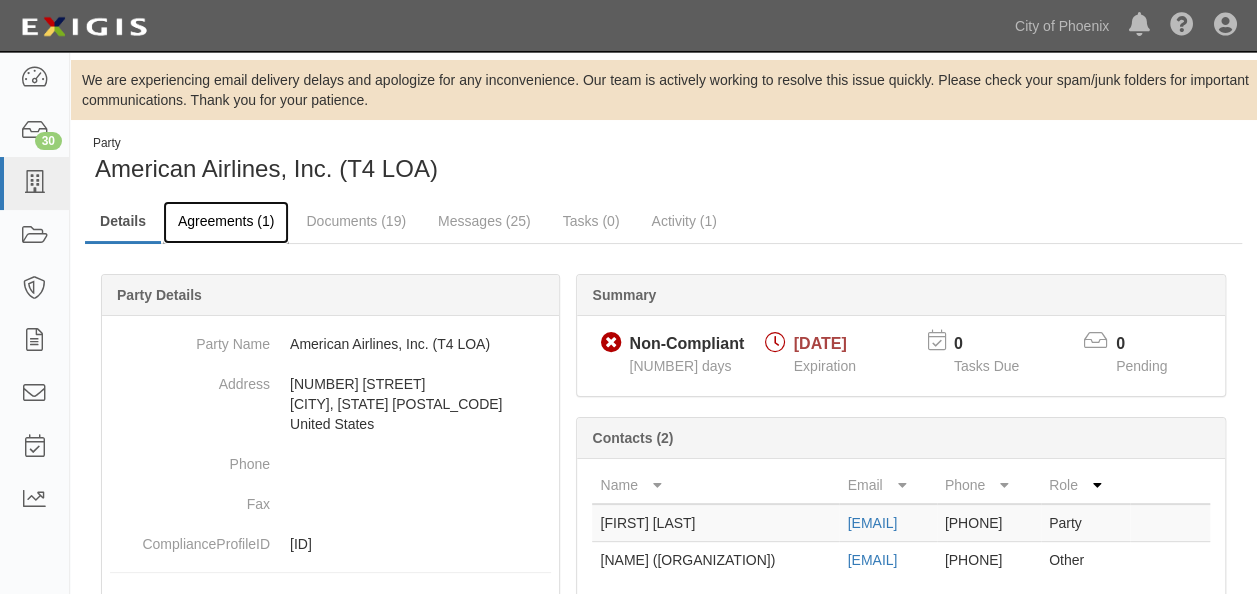 click on "Agreements (1)" at bounding box center (226, 222) 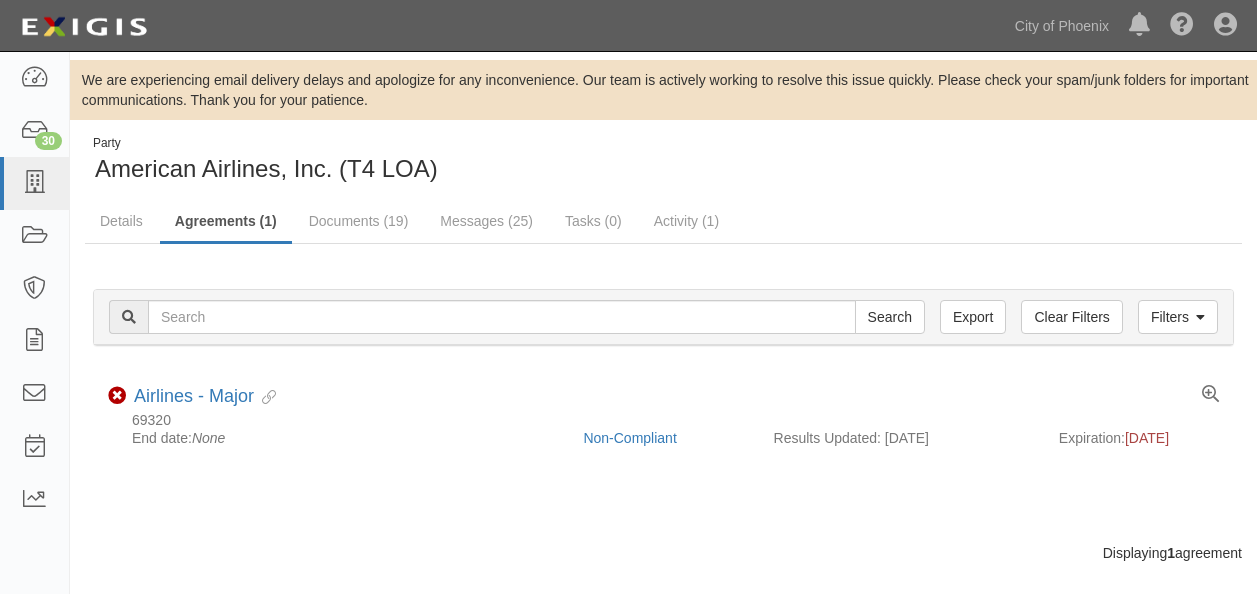 scroll, scrollTop: 0, scrollLeft: 0, axis: both 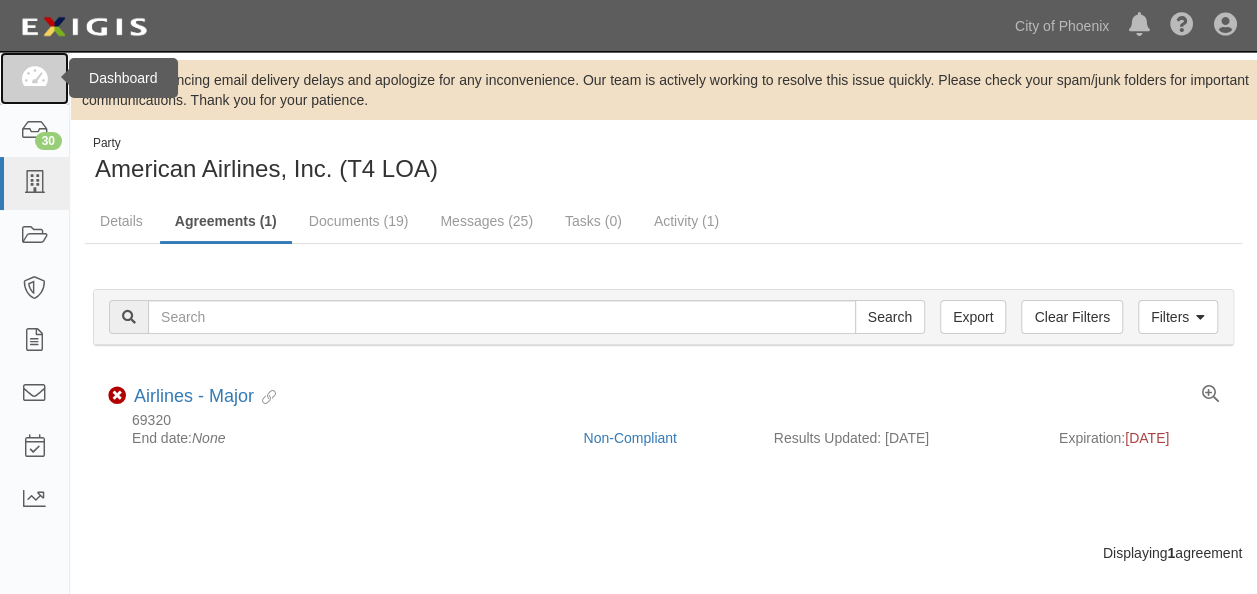 click at bounding box center [34, 78] 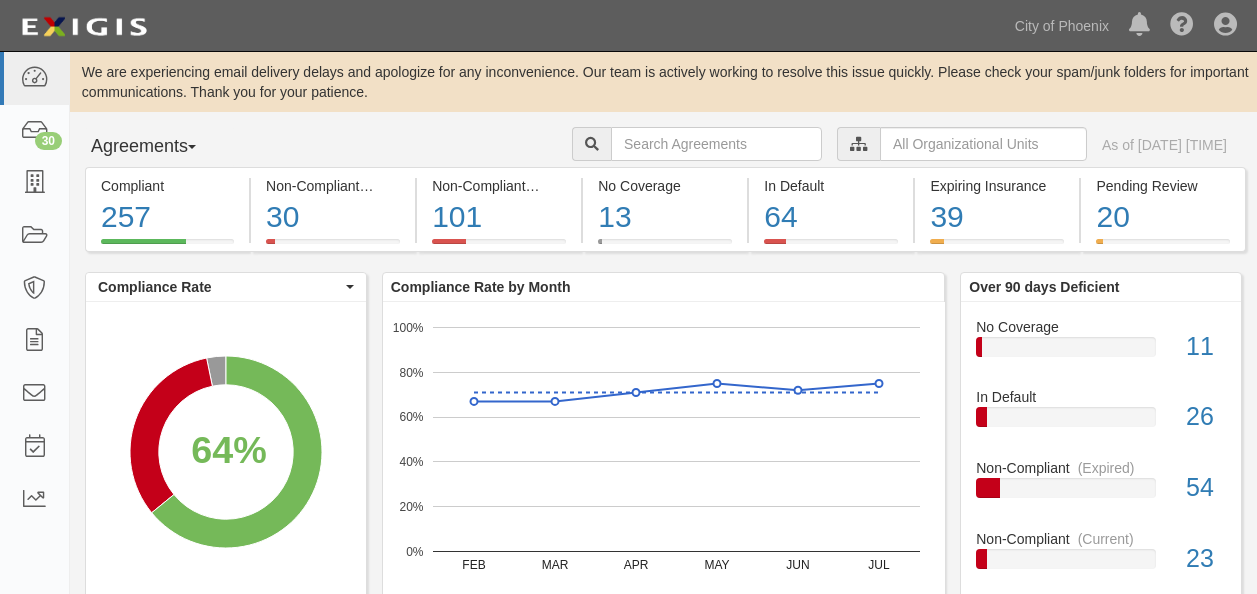 scroll, scrollTop: 0, scrollLeft: 0, axis: both 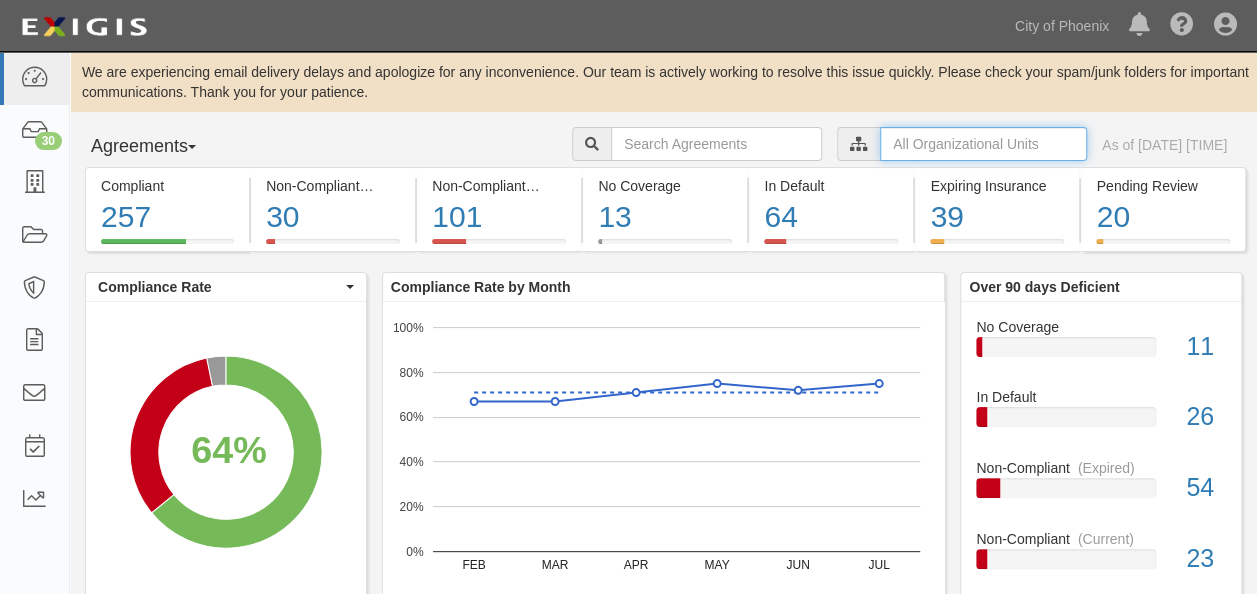 click at bounding box center (983, 144) 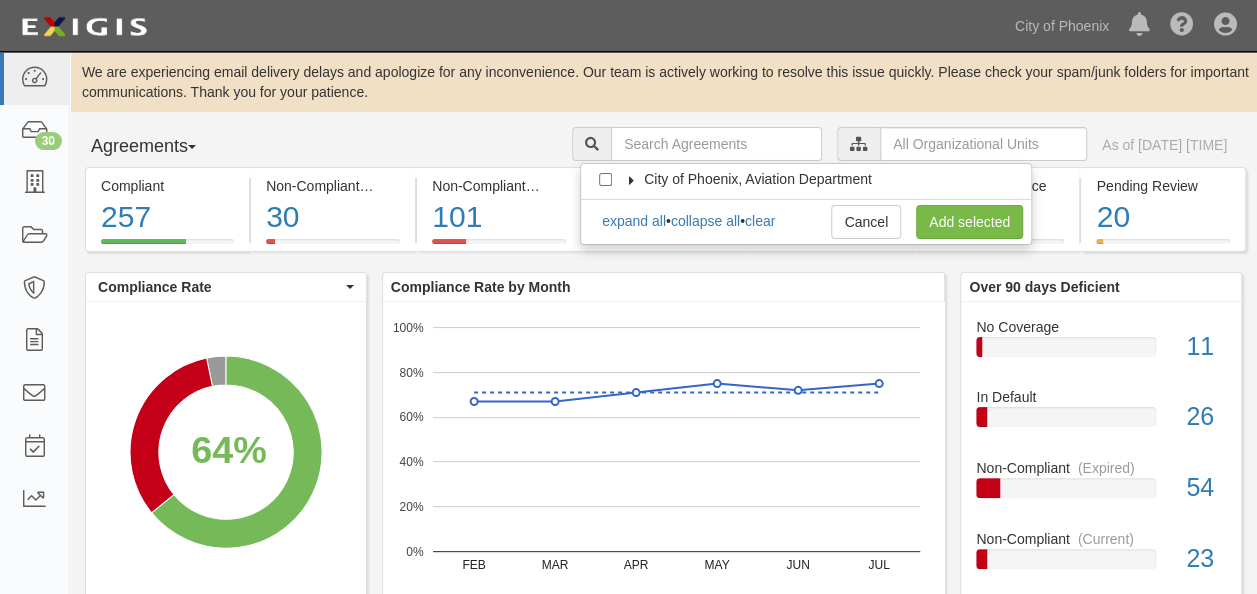 click on "City of Phoenix, Aviation Department" at bounding box center (758, 179) 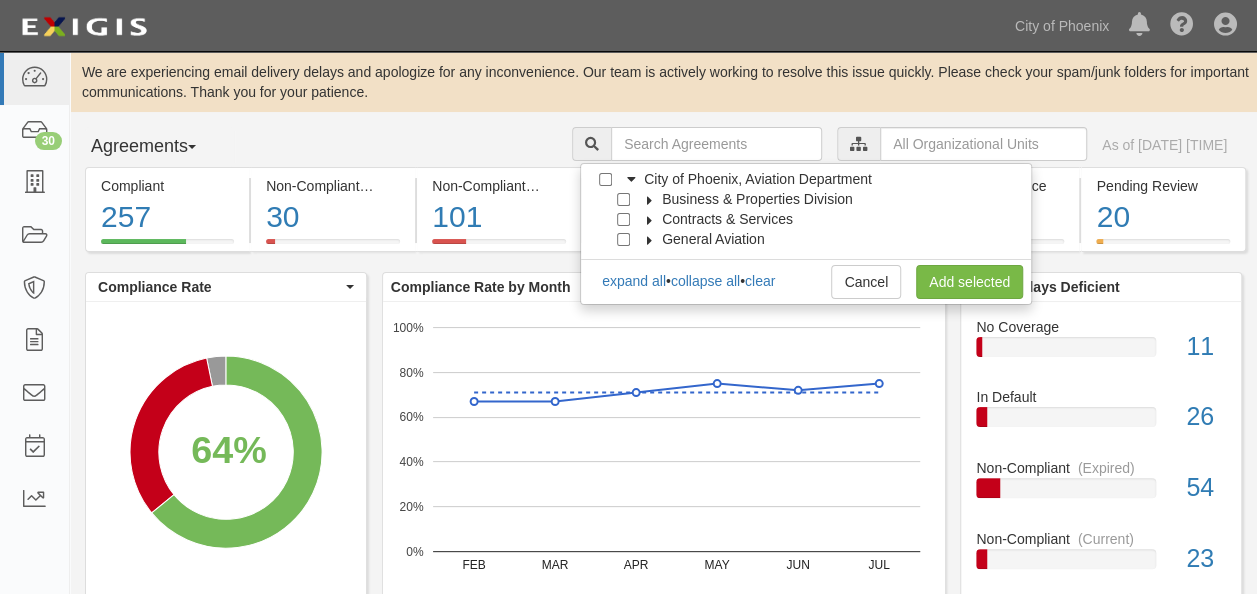 click on "Business & Properties Division" at bounding box center [745, 199] 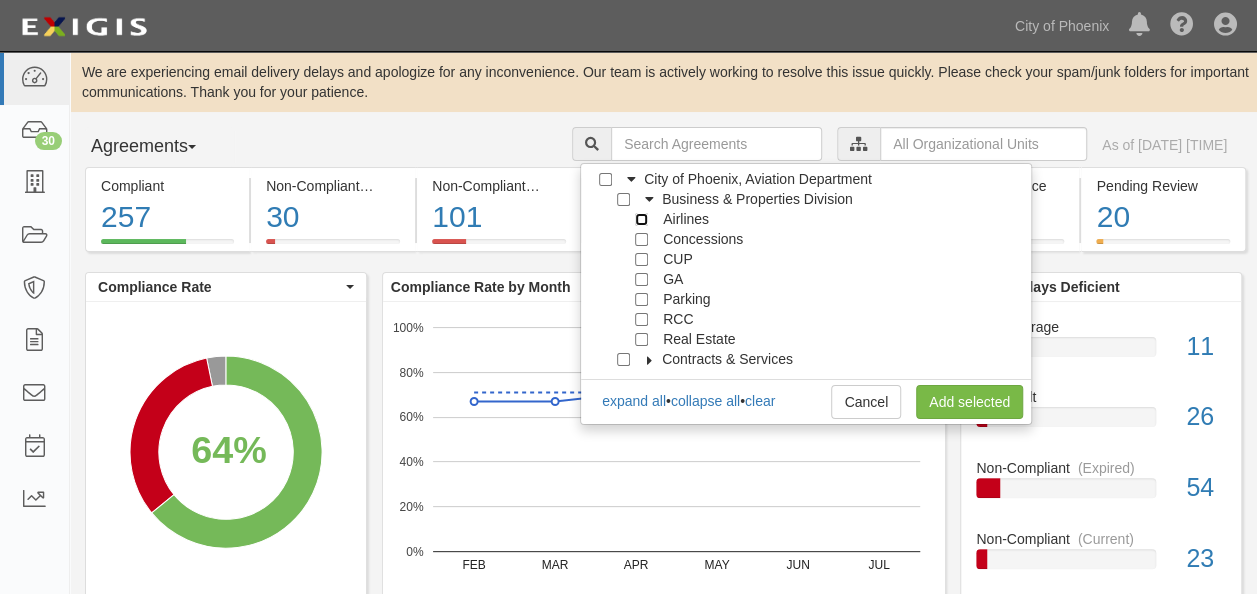 click on "Airlines" at bounding box center (641, 219) 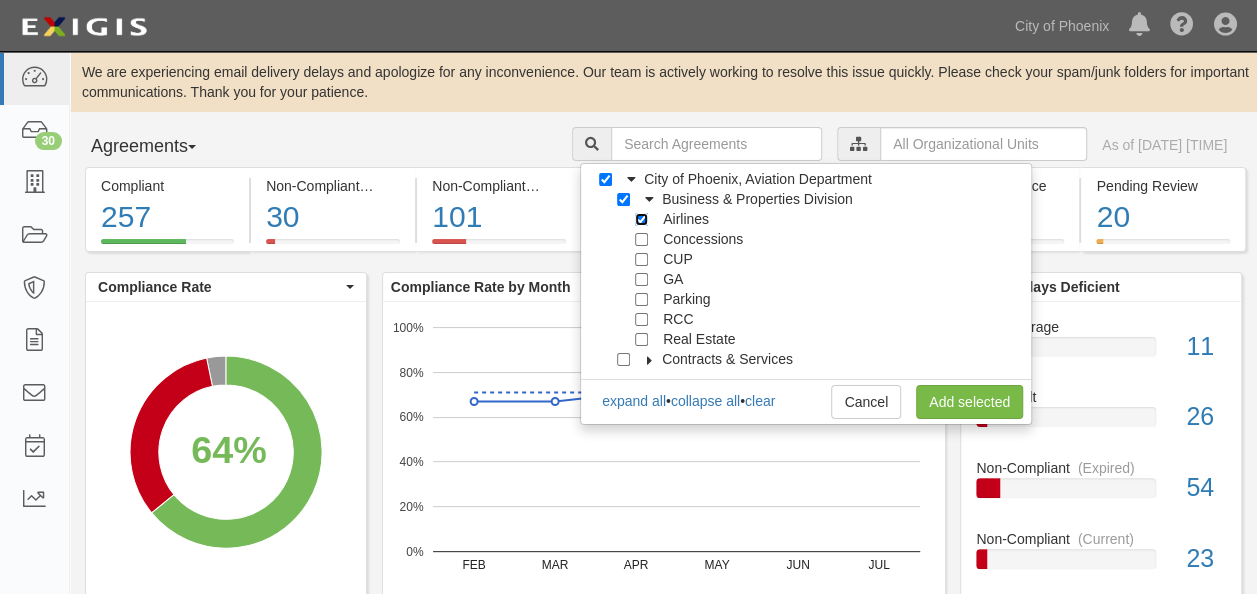 checkbox on "true" 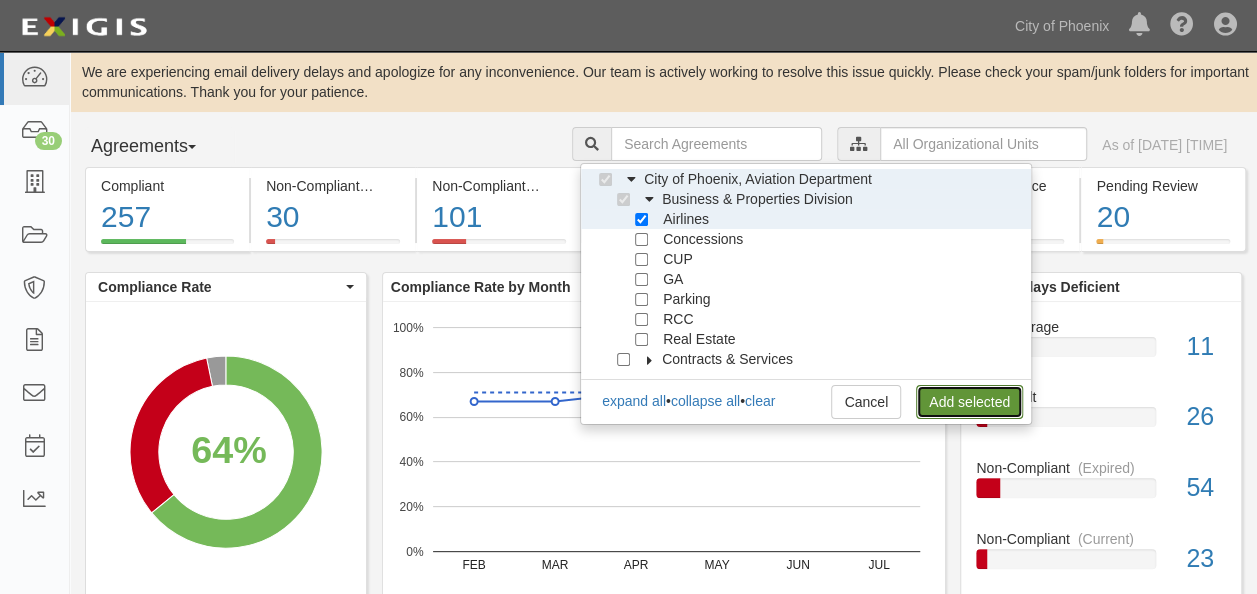 click on "Add selected" at bounding box center [969, 402] 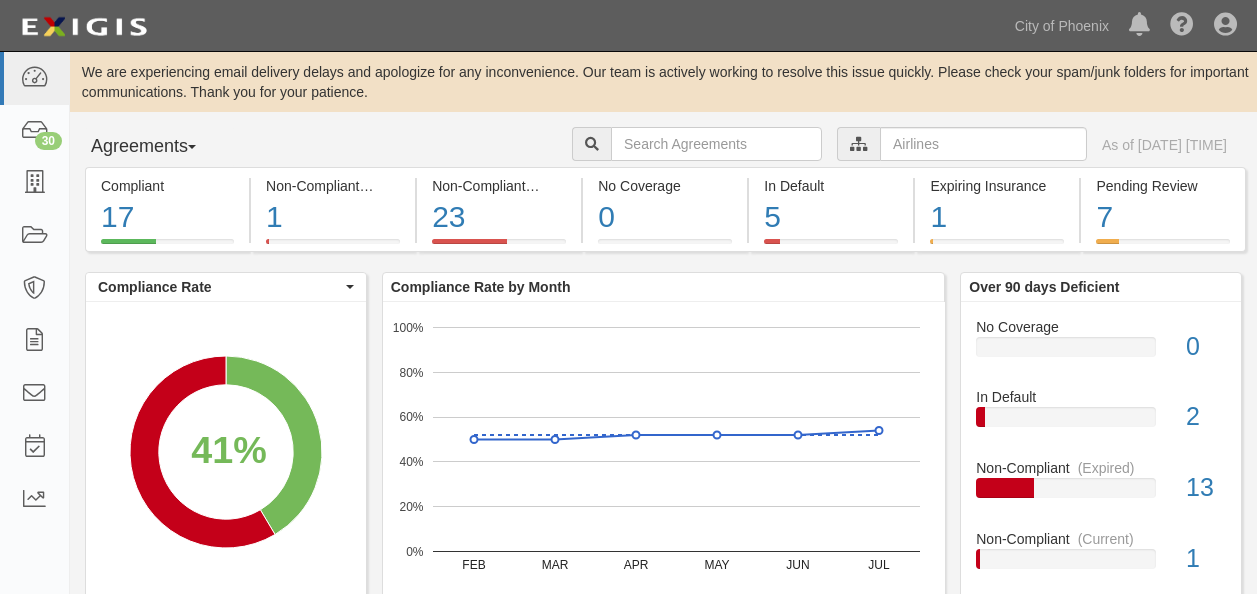 scroll, scrollTop: 0, scrollLeft: 0, axis: both 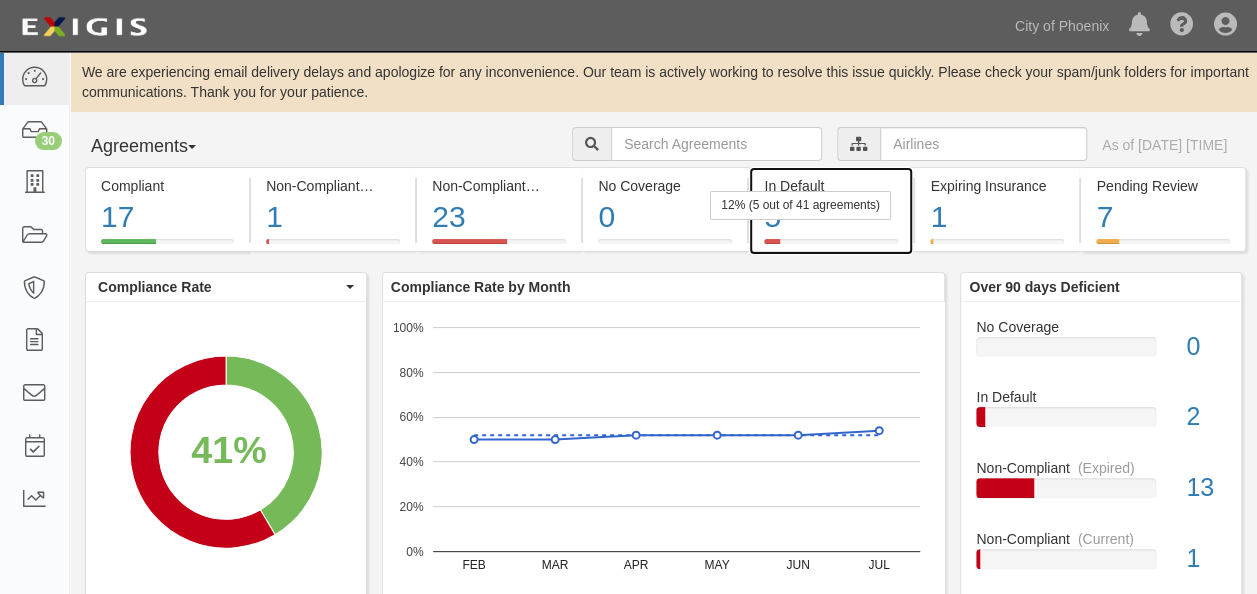 click on "5" at bounding box center [831, 217] 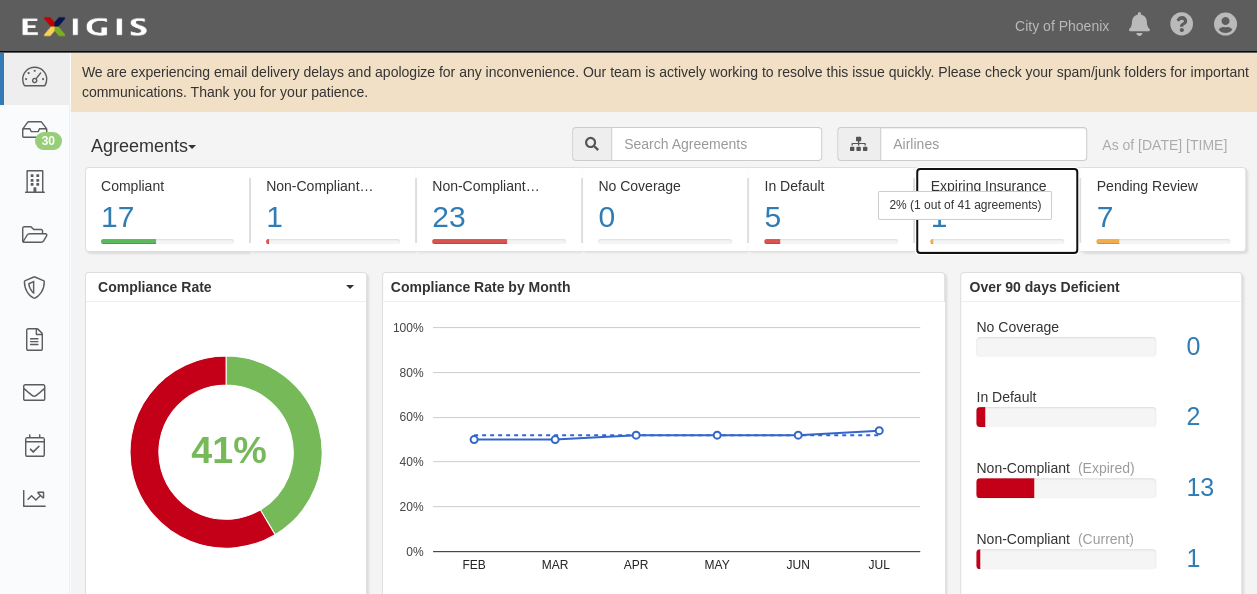 click on "Expiring Insurance" at bounding box center [997, 186] 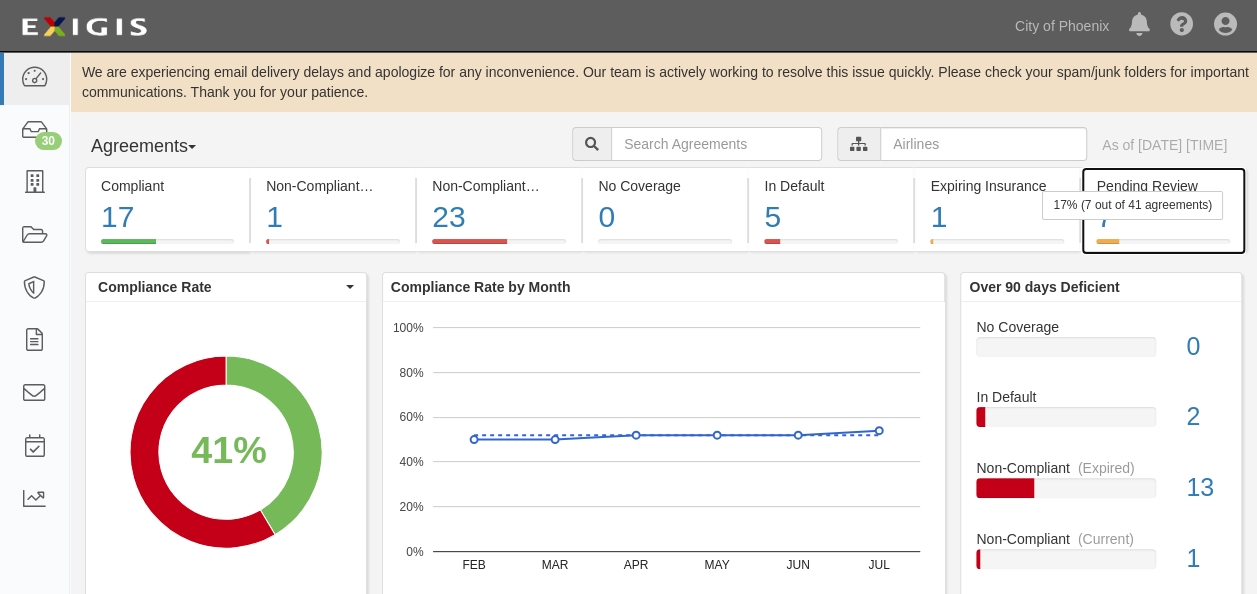 click on "Pending Review" at bounding box center (1162, 186) 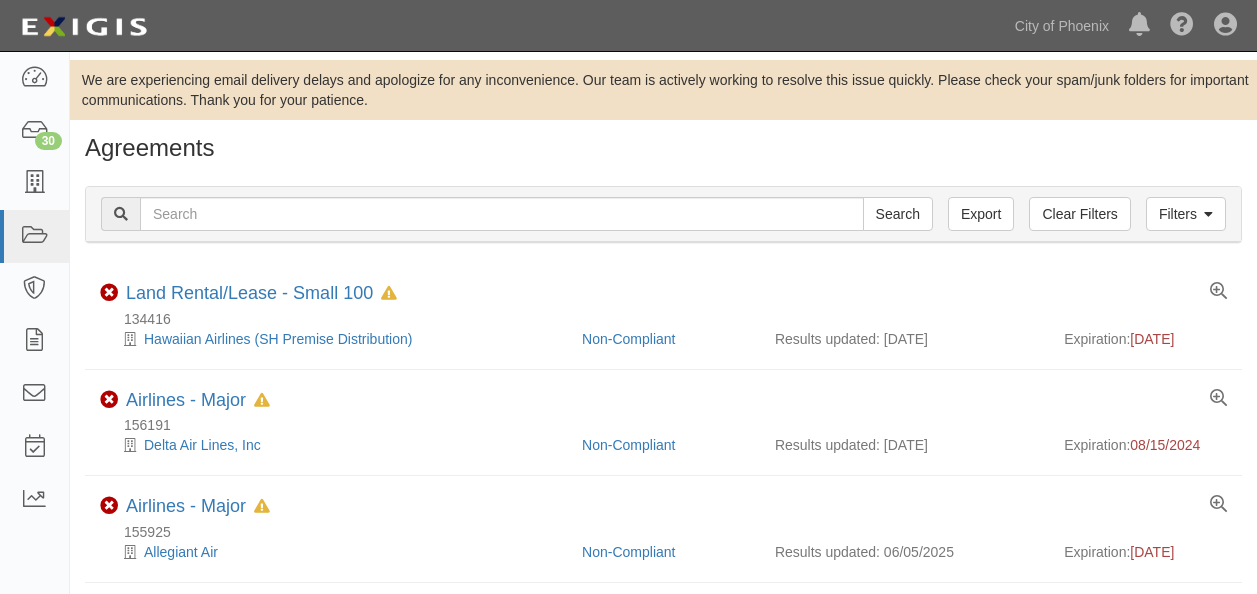 scroll, scrollTop: 0, scrollLeft: 0, axis: both 